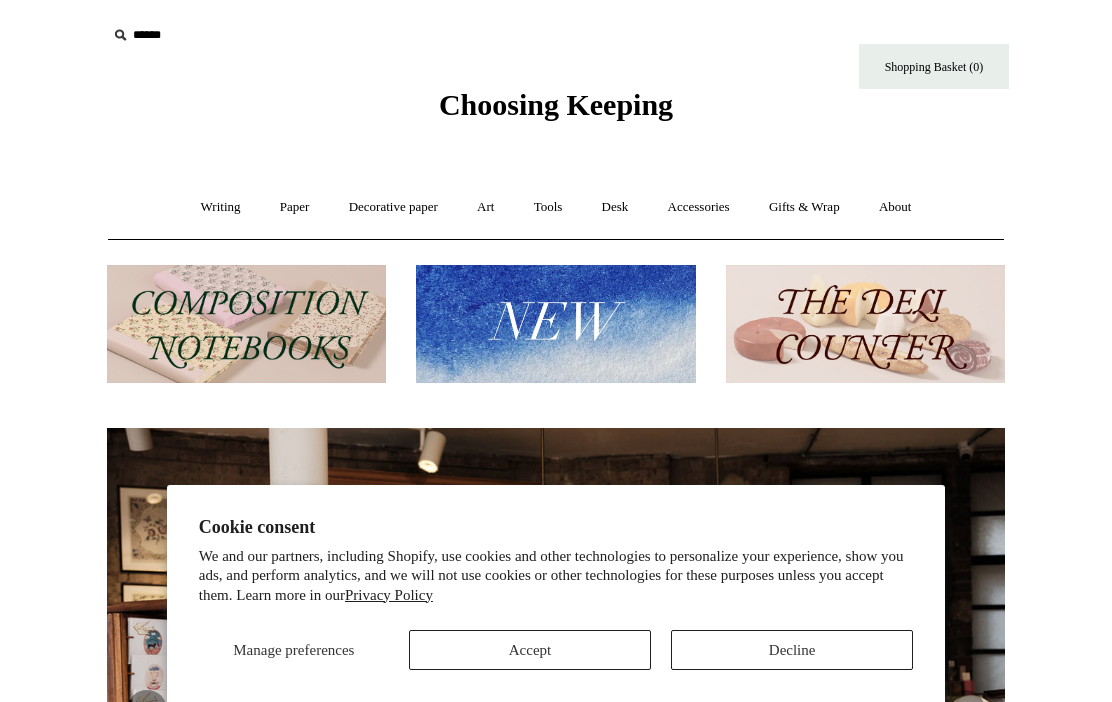 scroll, scrollTop: 0, scrollLeft: 0, axis: both 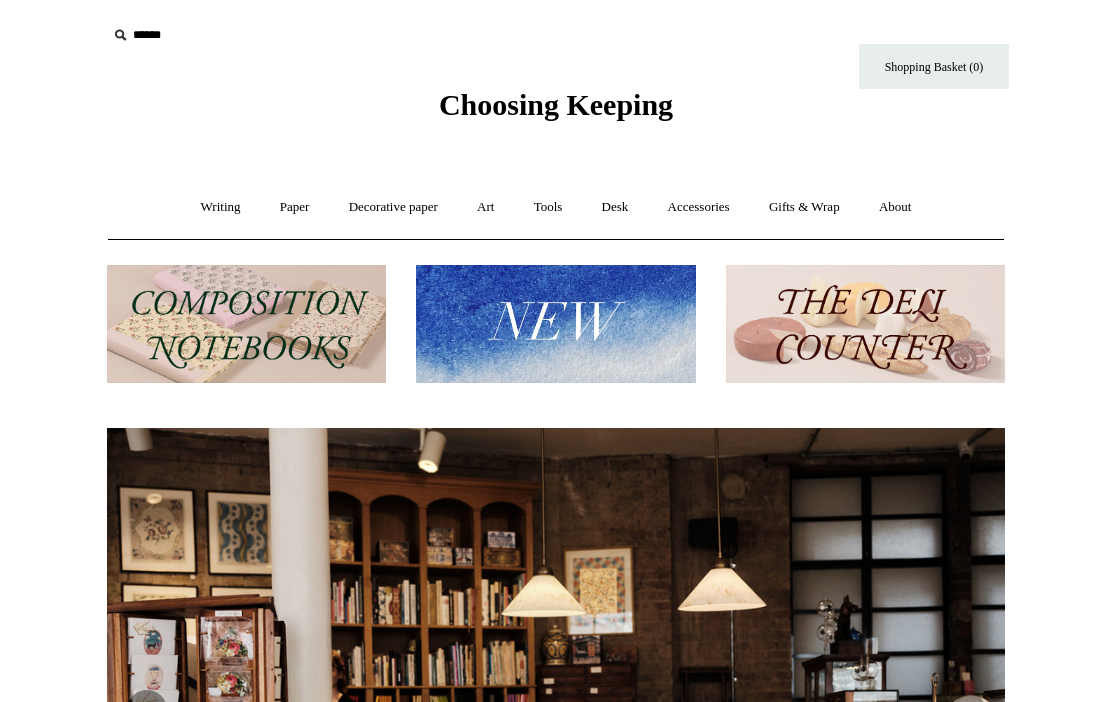 click on "Decorative paper +" at bounding box center [393, 207] 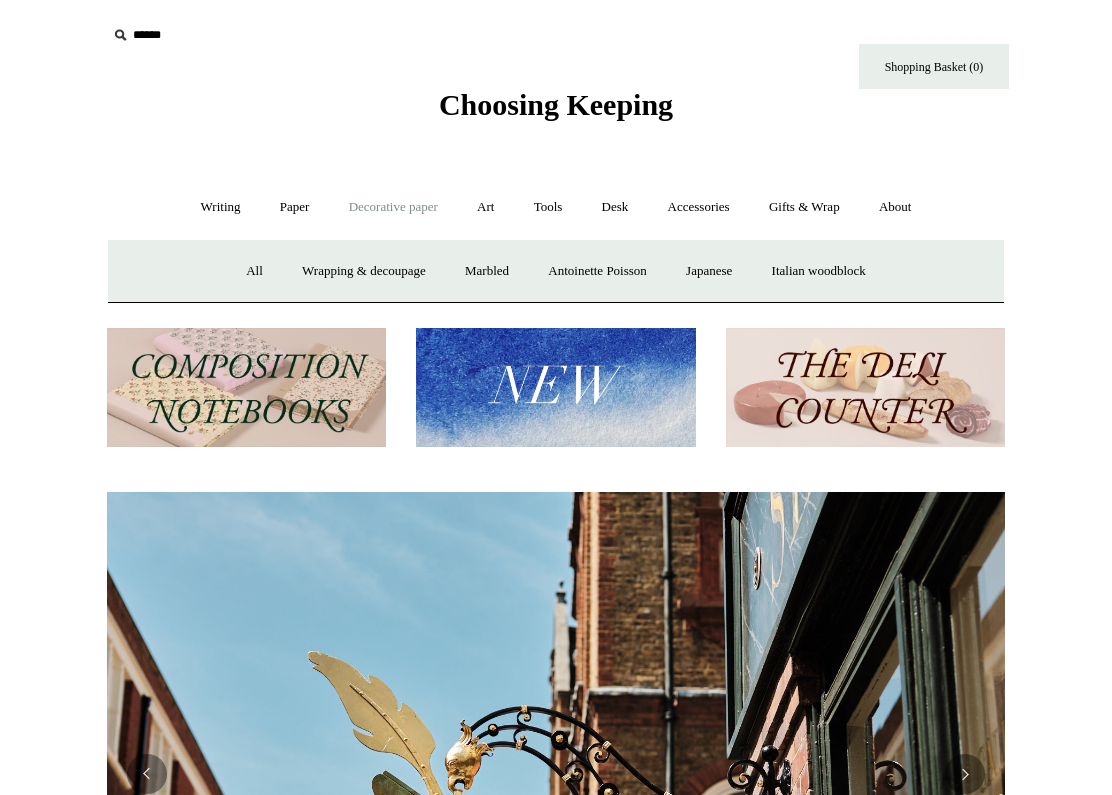 scroll, scrollTop: 0, scrollLeft: 898, axis: horizontal 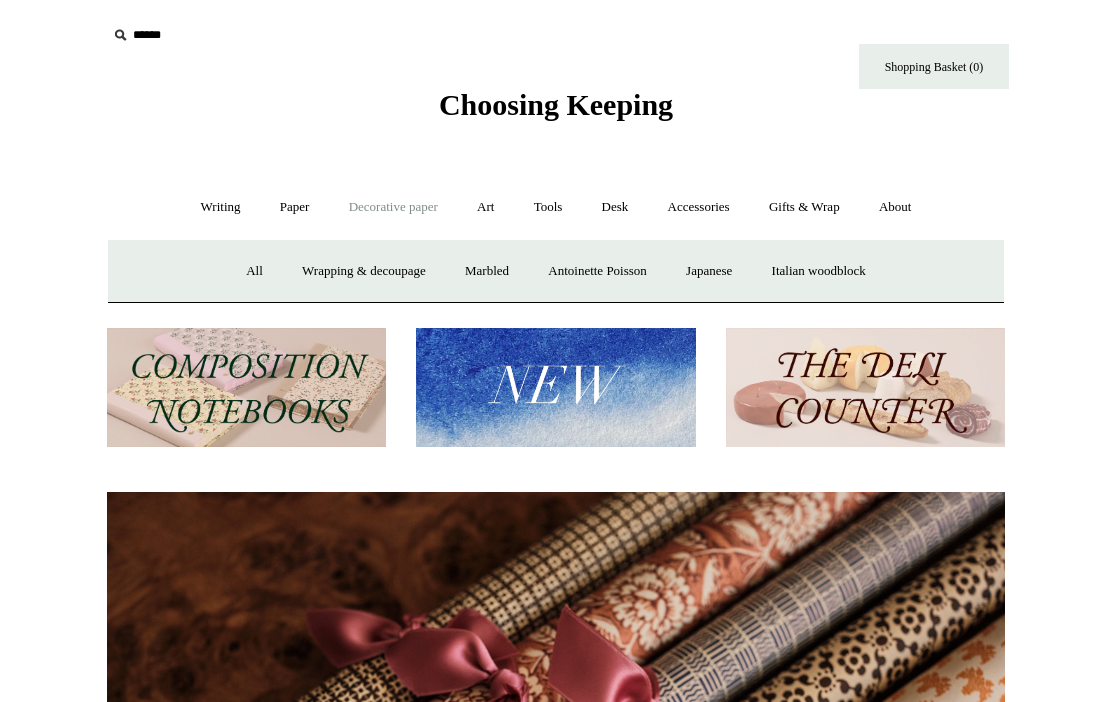 click on "Decorative paper -" at bounding box center (393, 207) 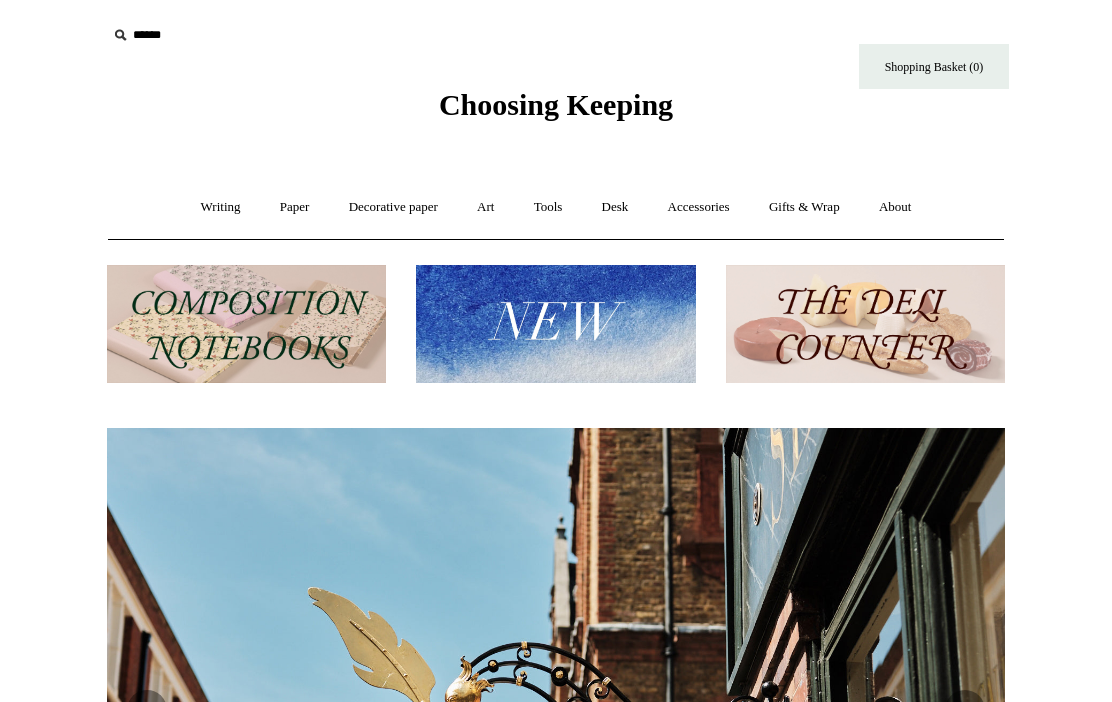 click on "Paper +" at bounding box center [295, 207] 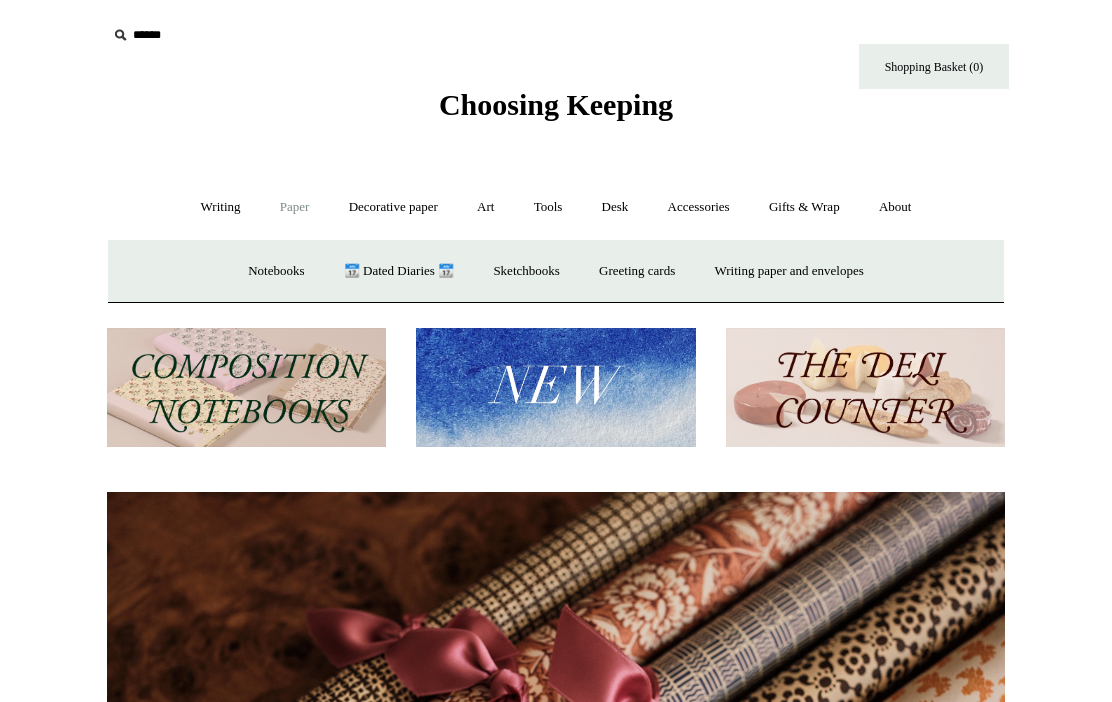click on "Decorative paper +" at bounding box center [393, 207] 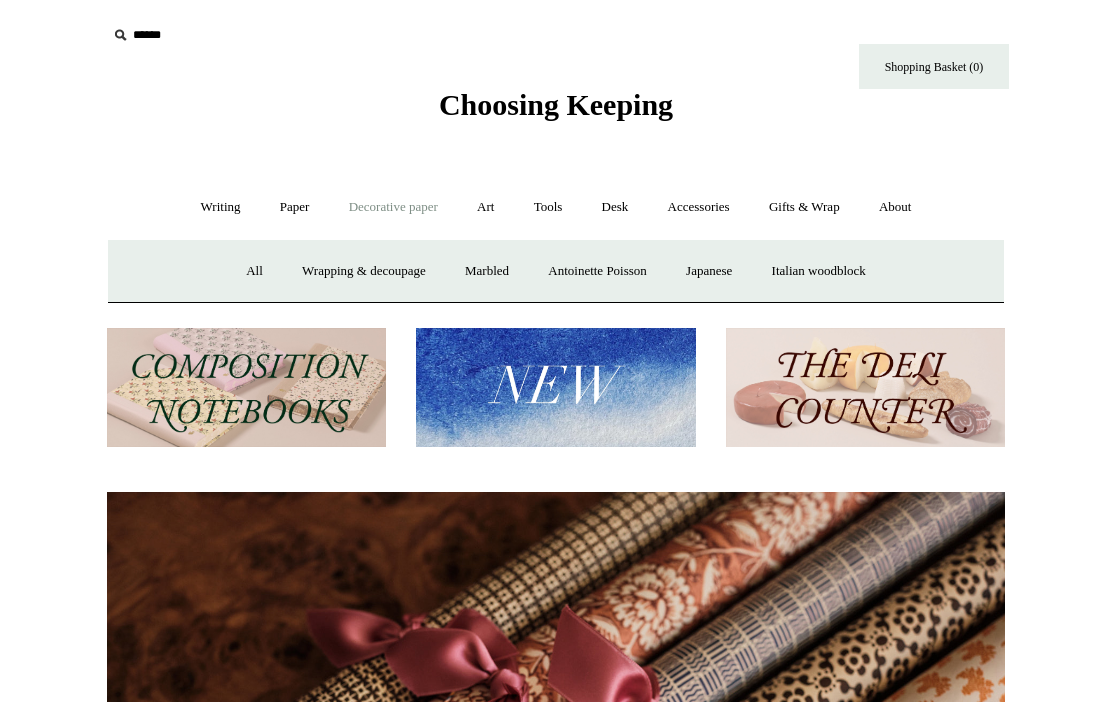click on "Wrapping & decoupage" at bounding box center [364, 271] 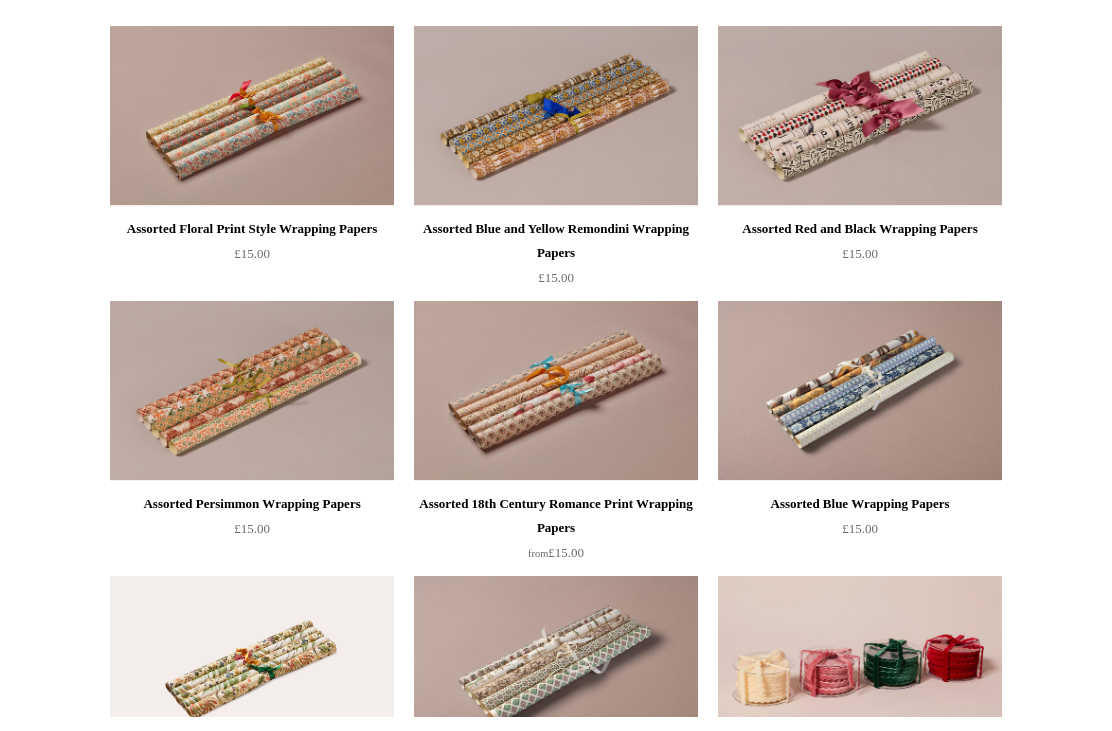 scroll, scrollTop: 1072, scrollLeft: 0, axis: vertical 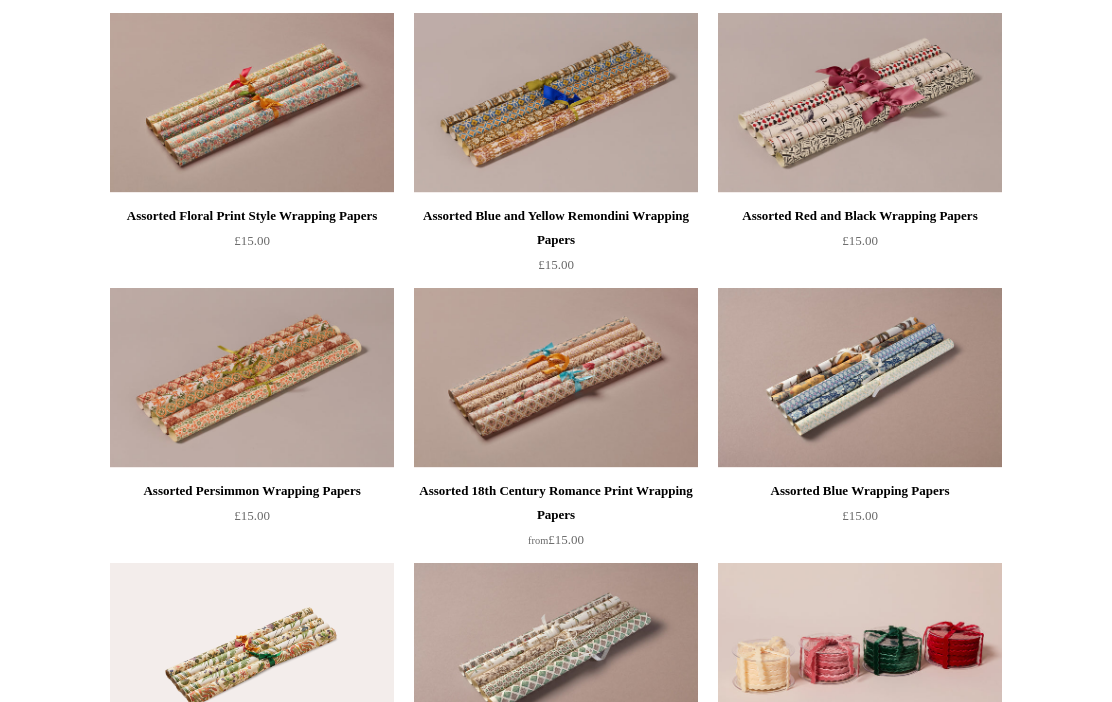 click at bounding box center (252, 378) 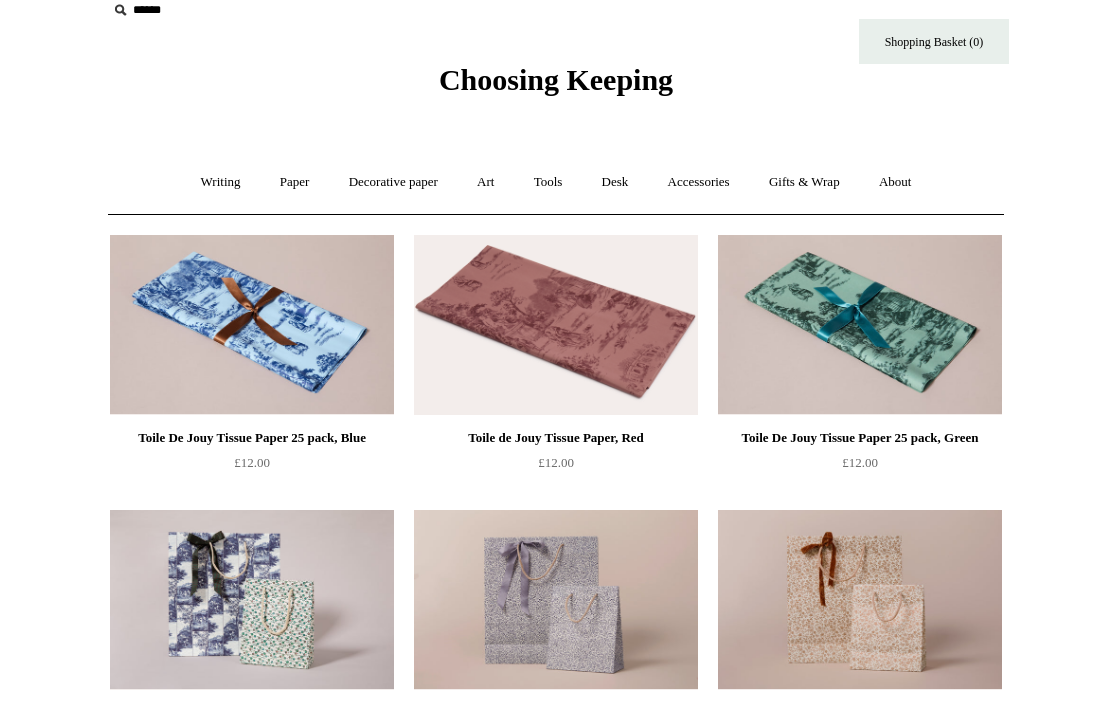 scroll, scrollTop: 0, scrollLeft: 0, axis: both 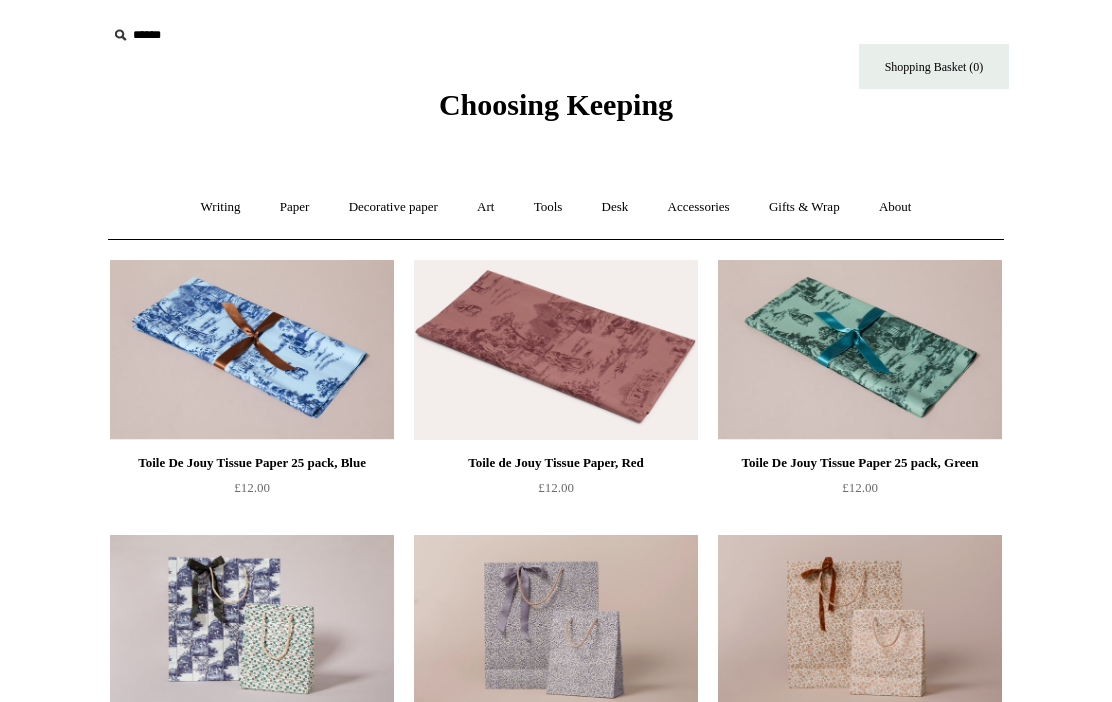 click on "Gifts & Wrap +" at bounding box center (804, 207) 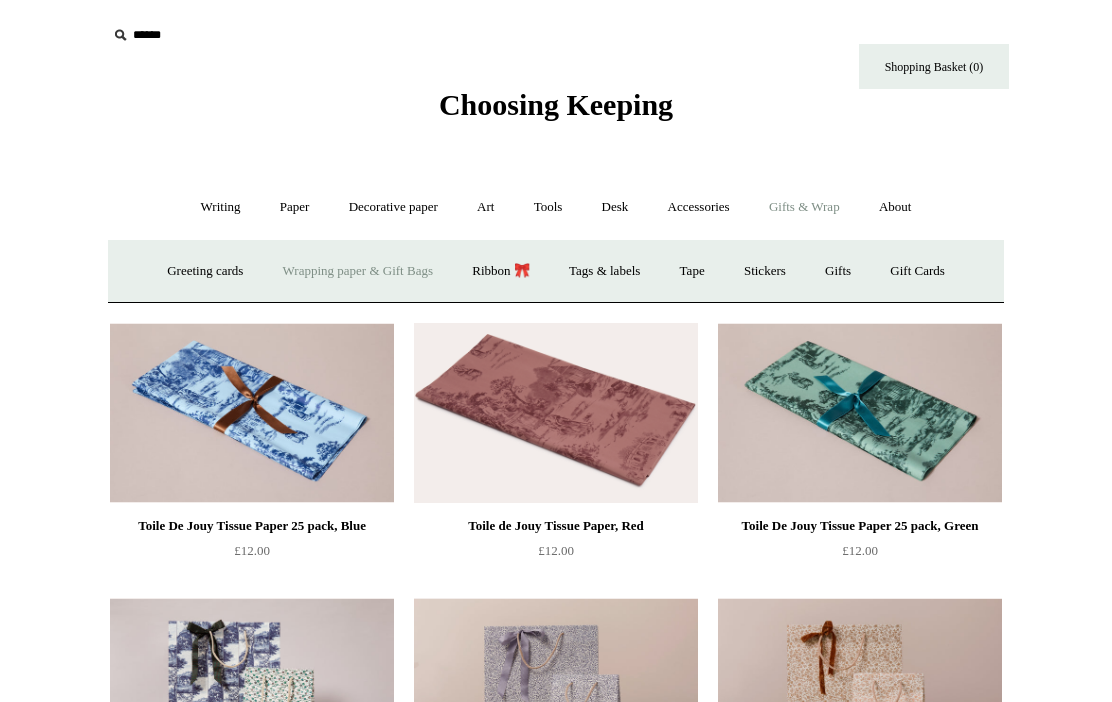 click on "Paper +" at bounding box center [295, 207] 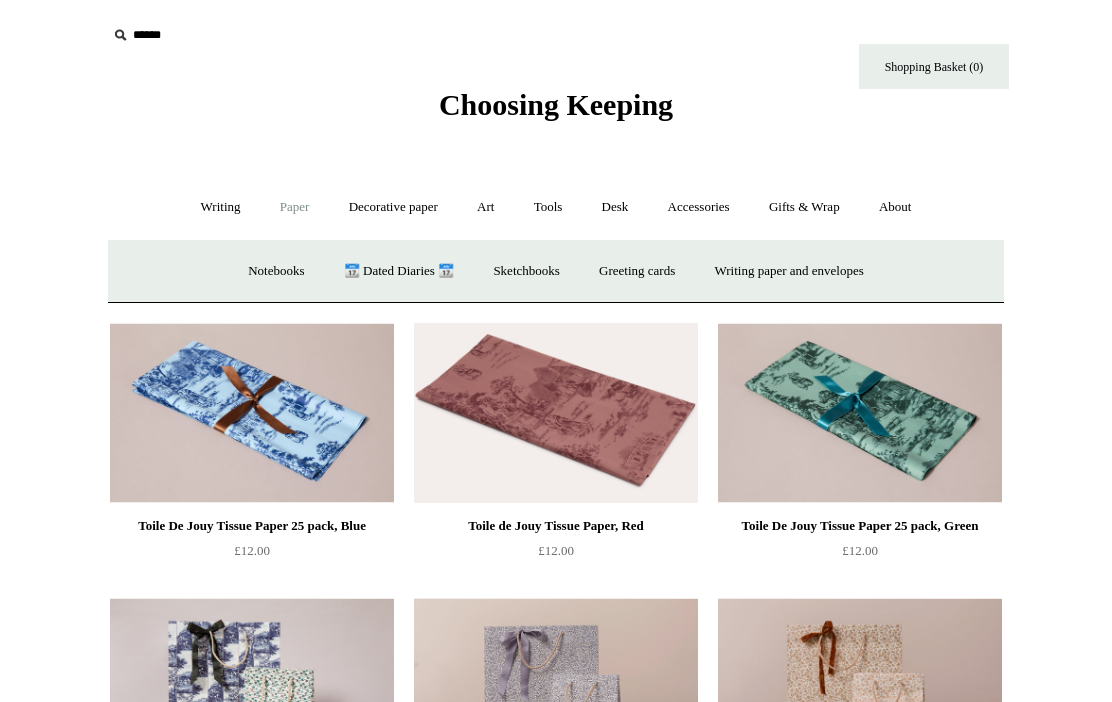 click on "Greeting cards +" at bounding box center [637, 271] 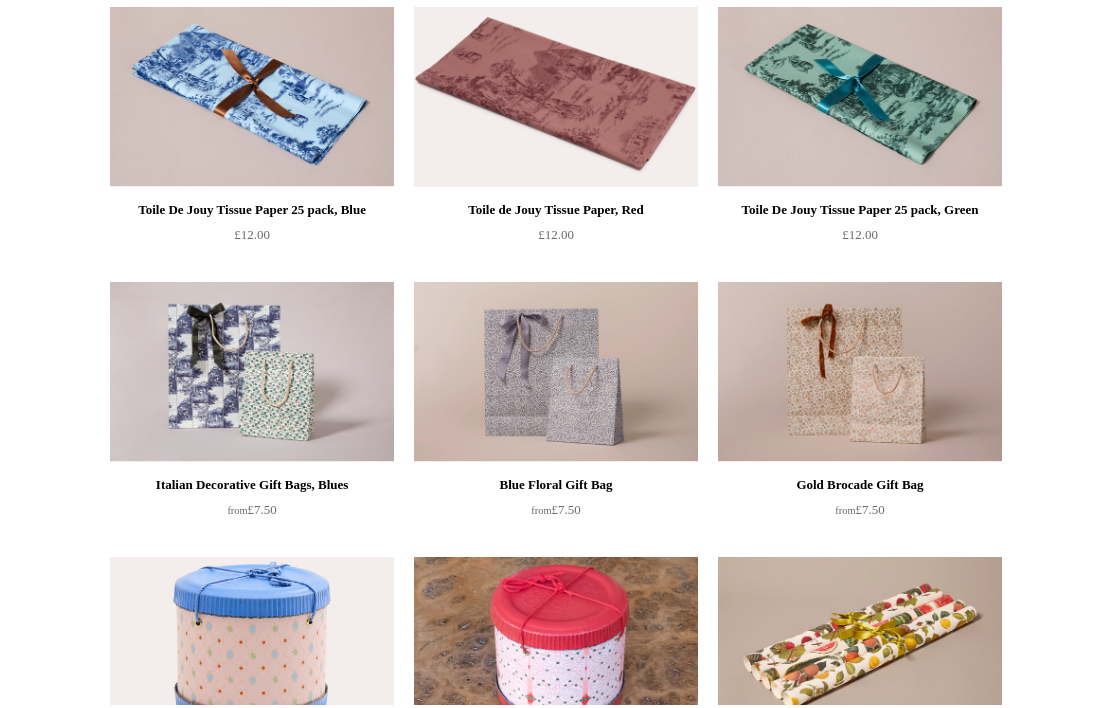 scroll, scrollTop: 0, scrollLeft: 0, axis: both 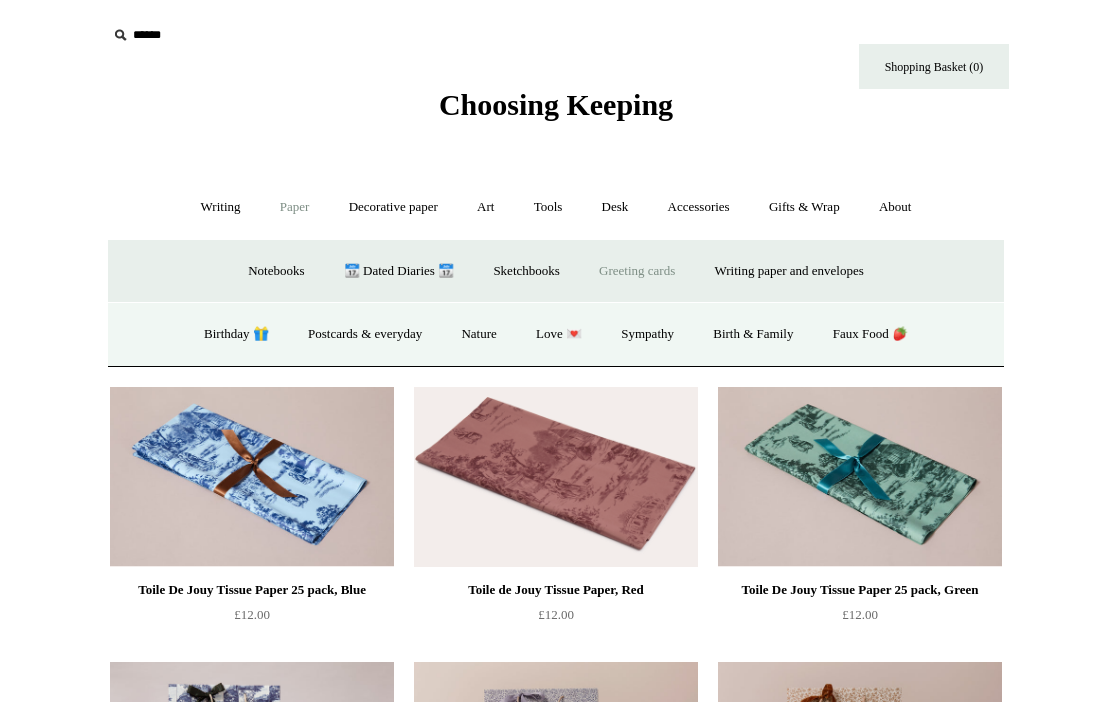 click at bounding box center (230, 35) 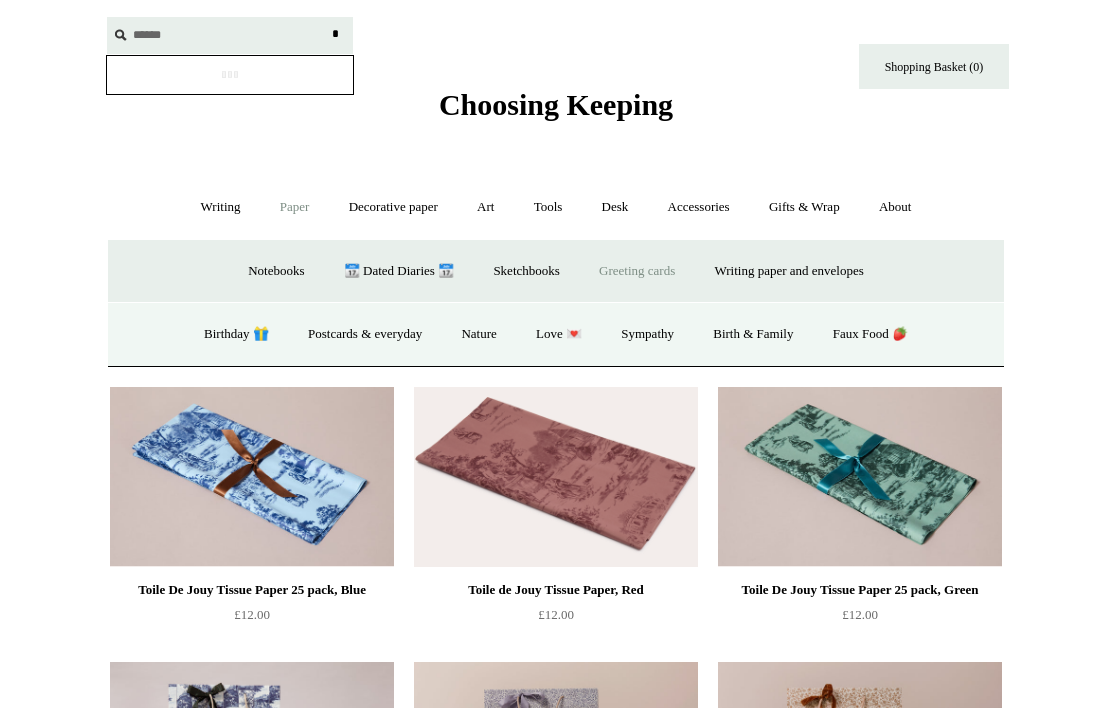 type on "******" 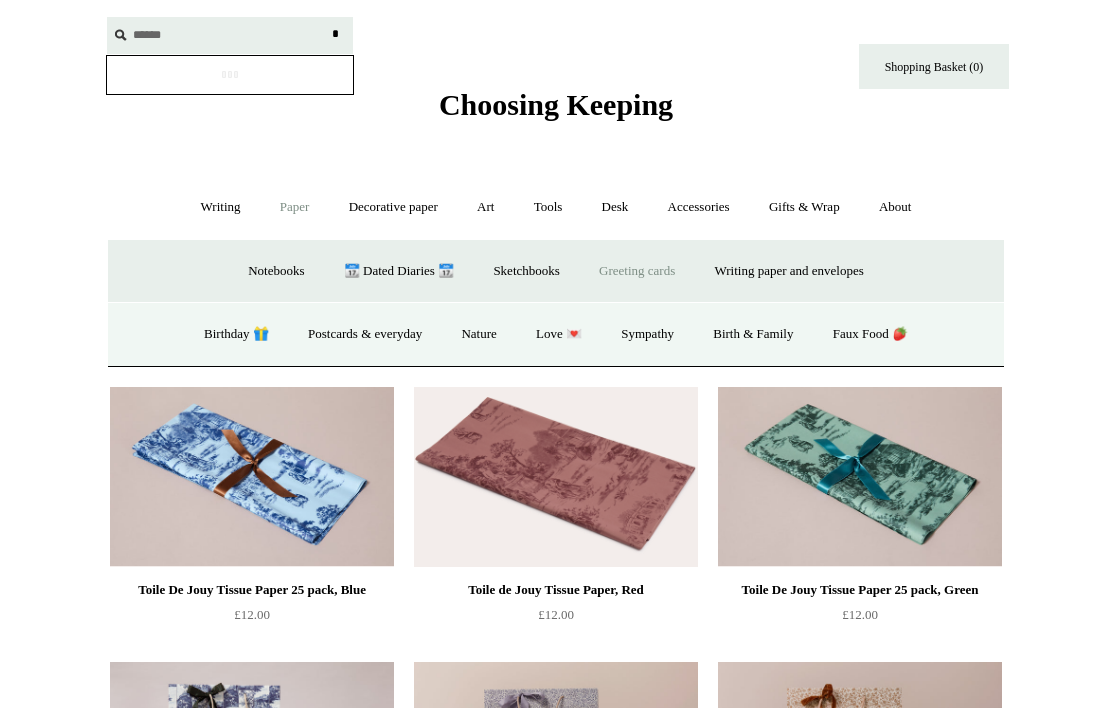 click on "*" at bounding box center [335, 34] 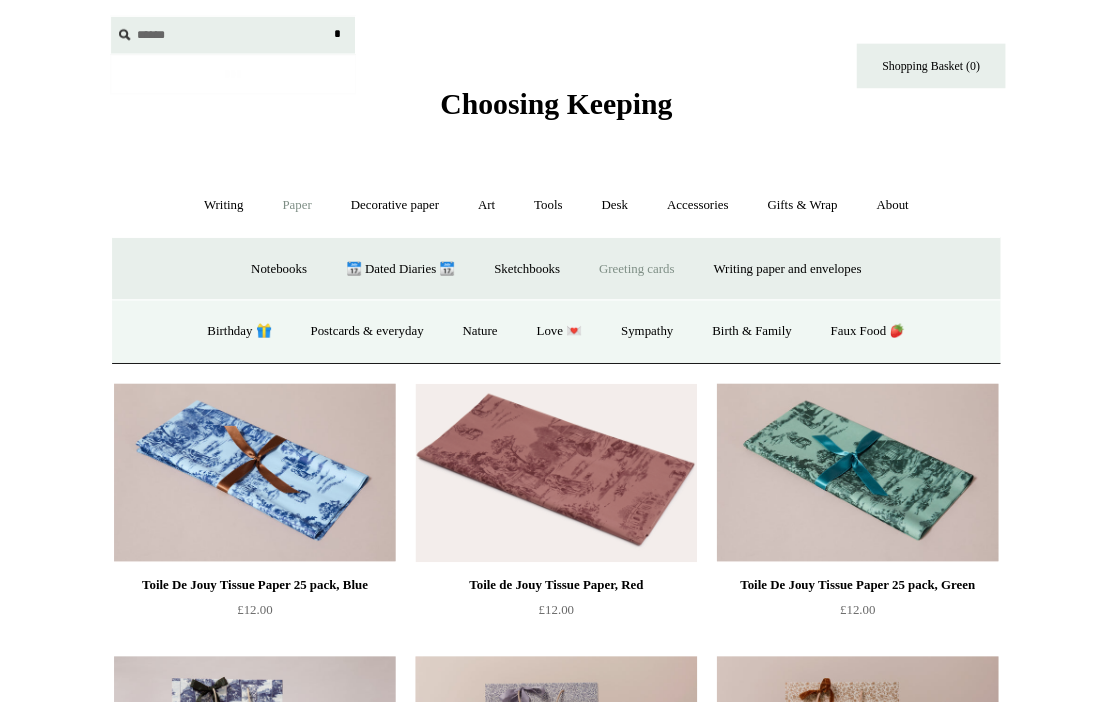 scroll, scrollTop: 3, scrollLeft: 0, axis: vertical 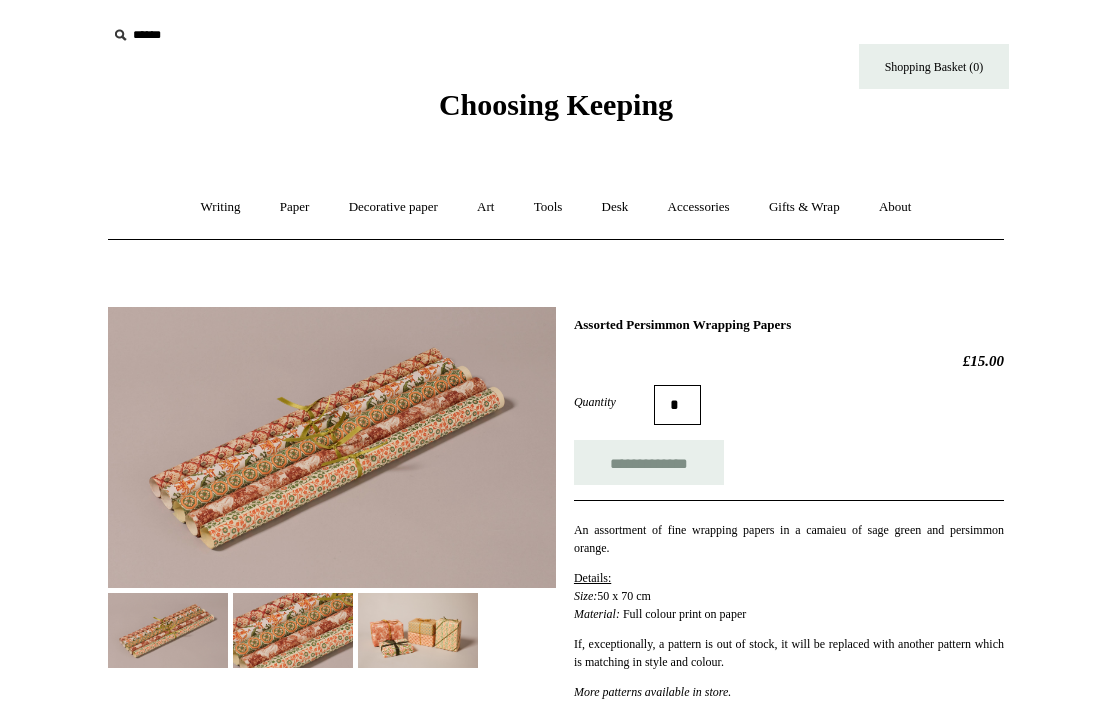 click at bounding box center (418, 630) 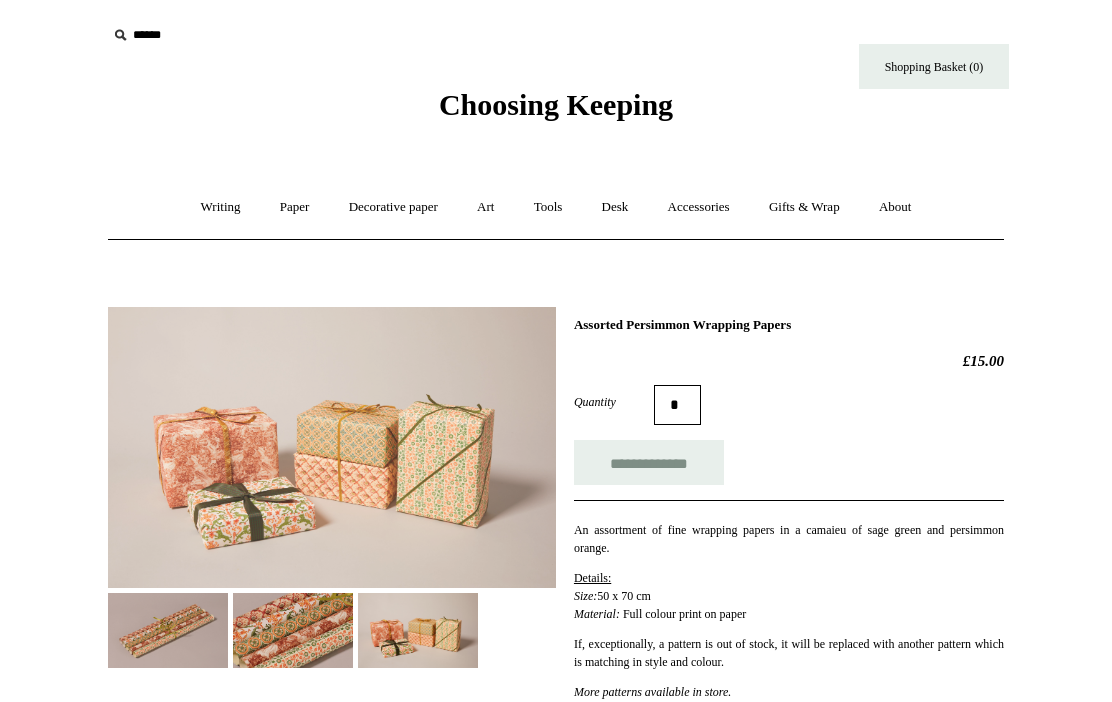 click at bounding box center [418, 630] 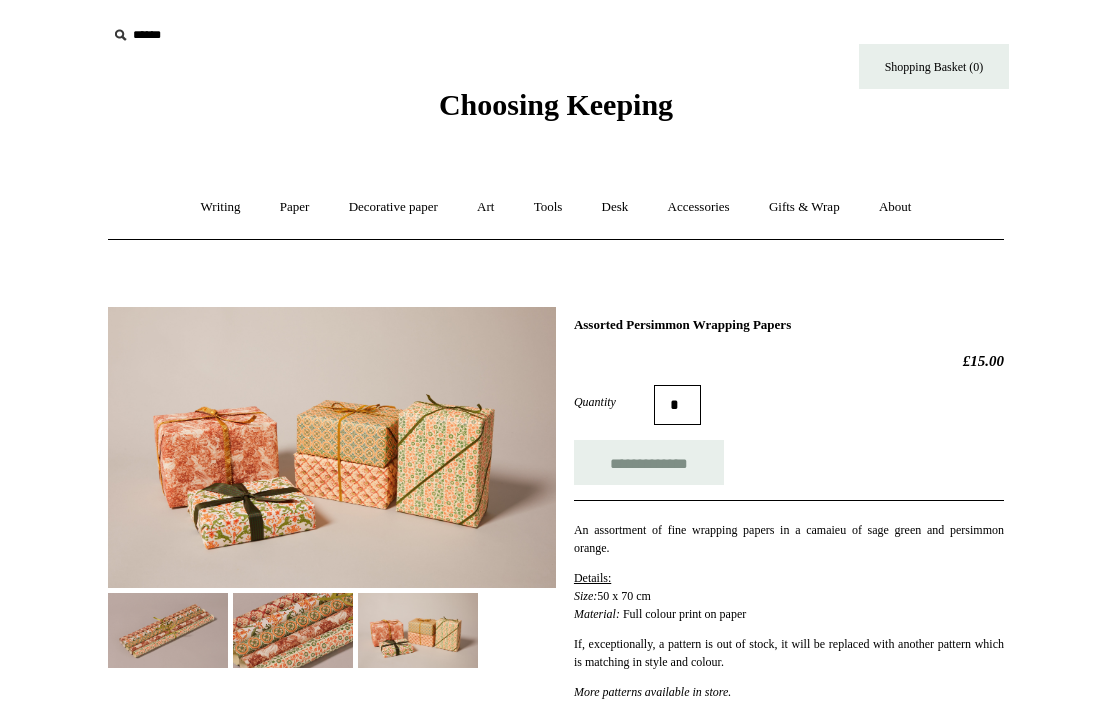 click at bounding box center [332, 447] 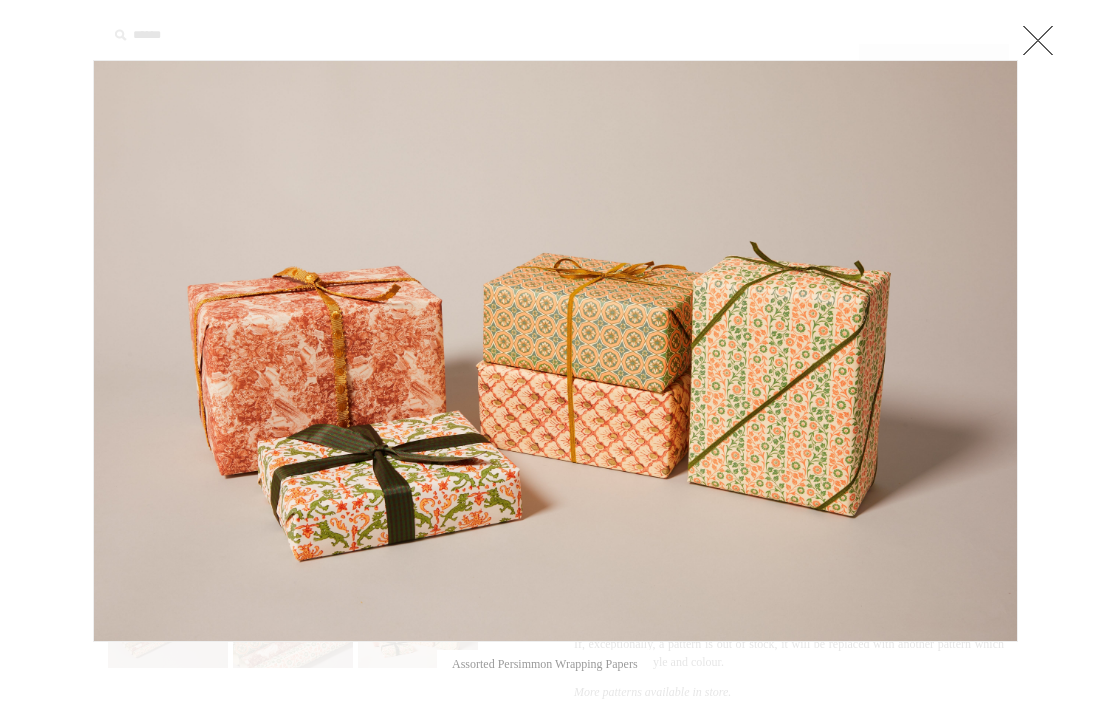 click at bounding box center (1038, 40) 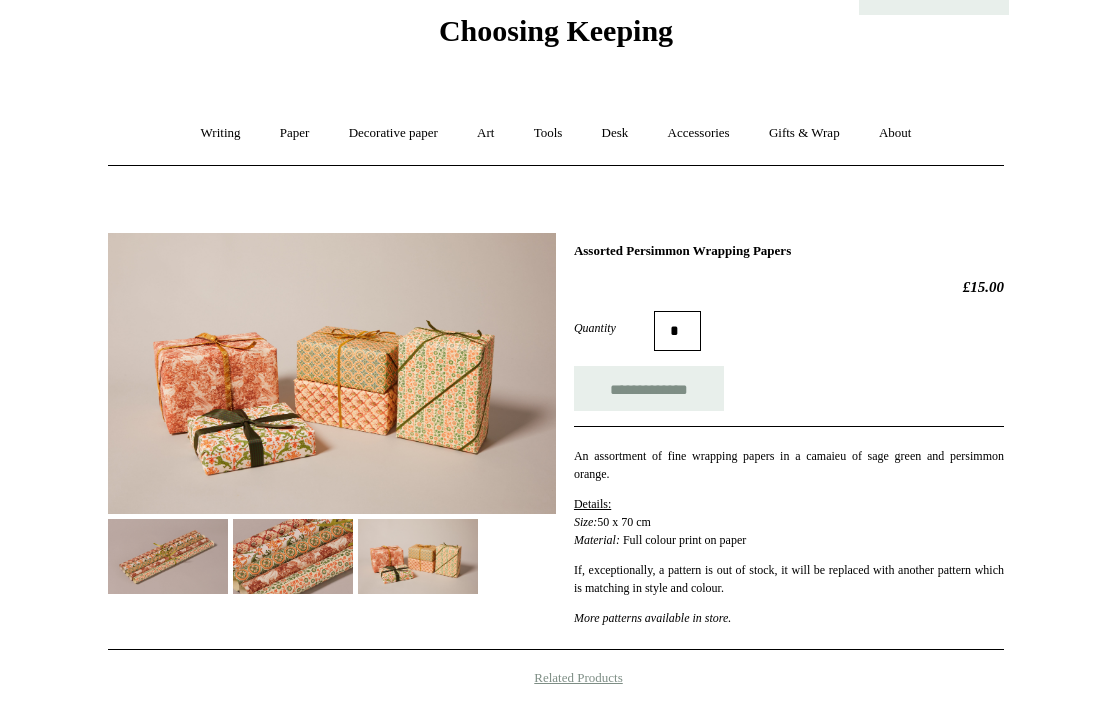 scroll, scrollTop: 0, scrollLeft: 0, axis: both 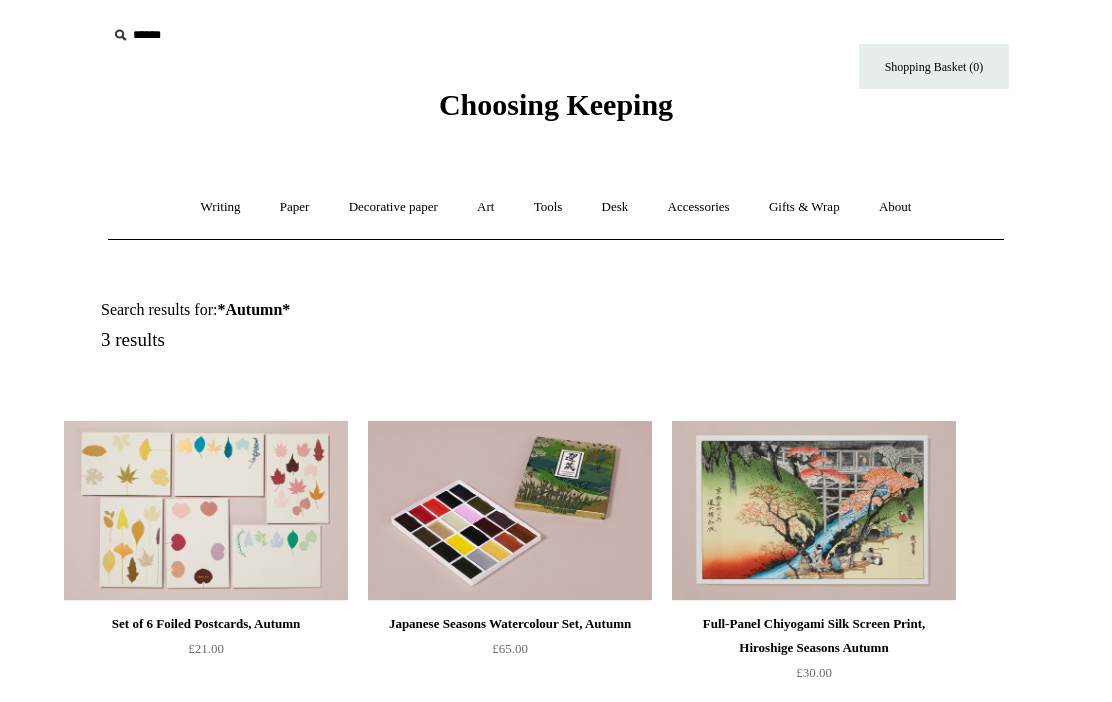 click at bounding box center [206, 511] 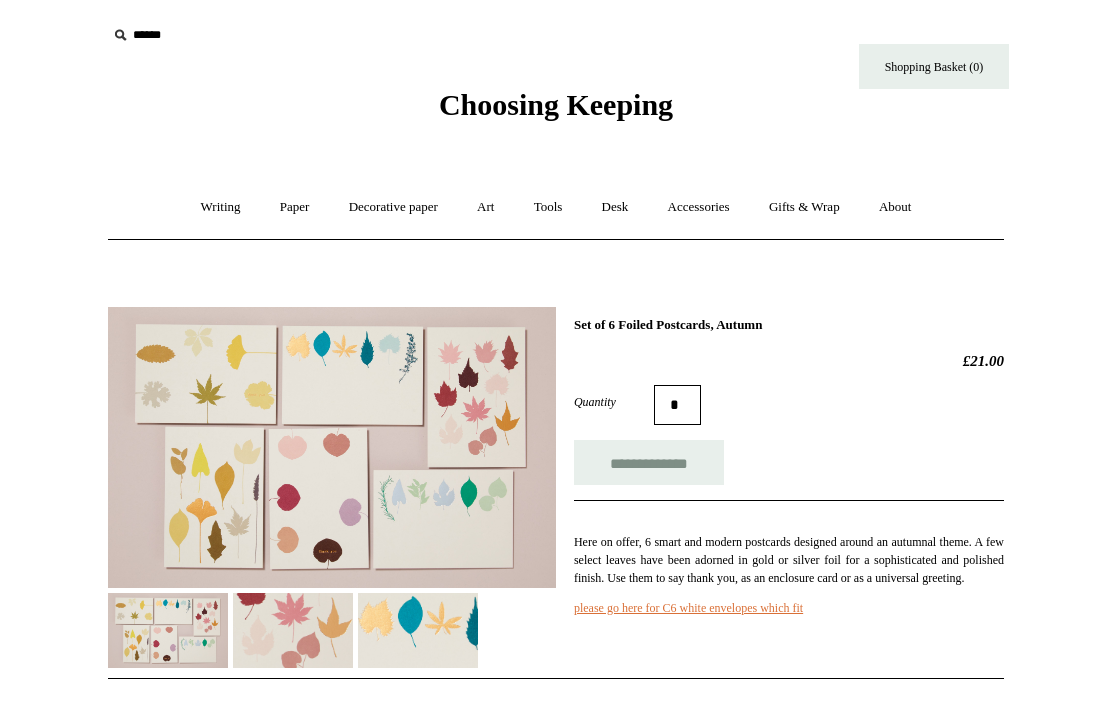 scroll, scrollTop: 0, scrollLeft: 0, axis: both 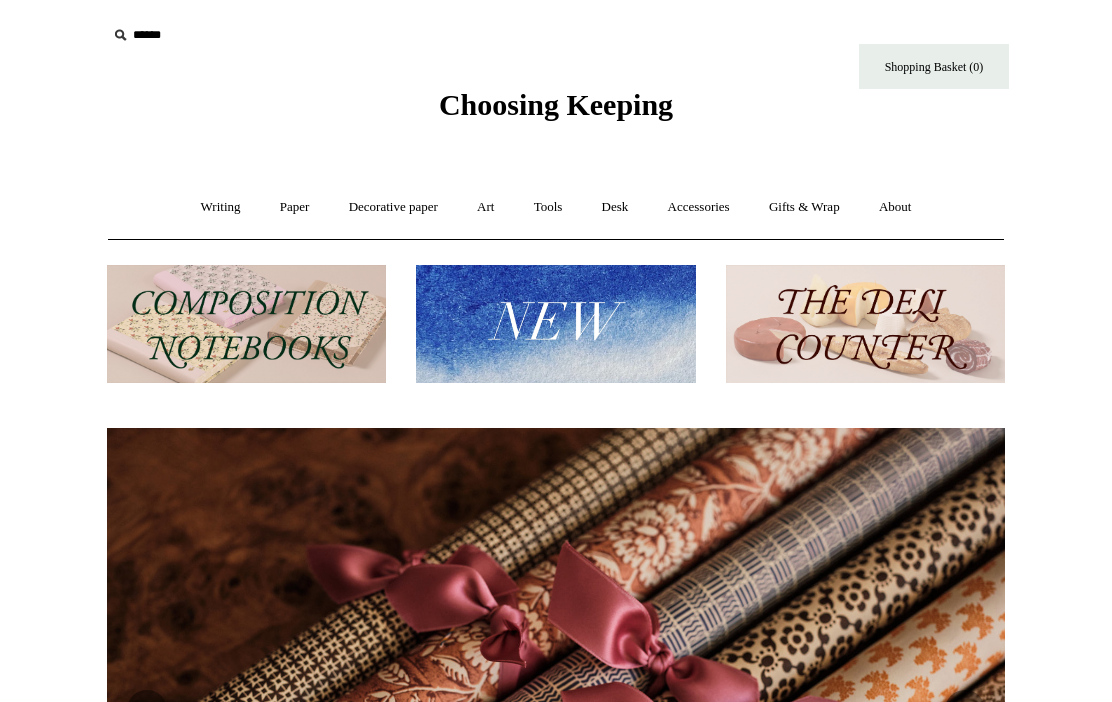click on "Art +" at bounding box center (485, 207) 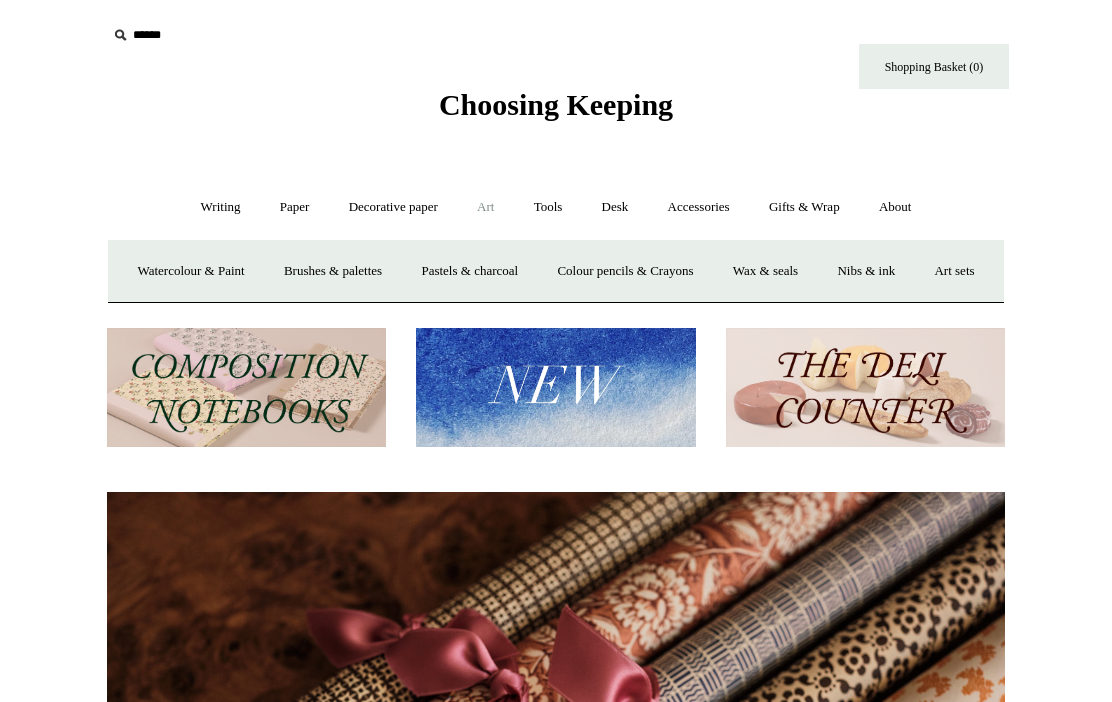 click on "Art -" at bounding box center [485, 207] 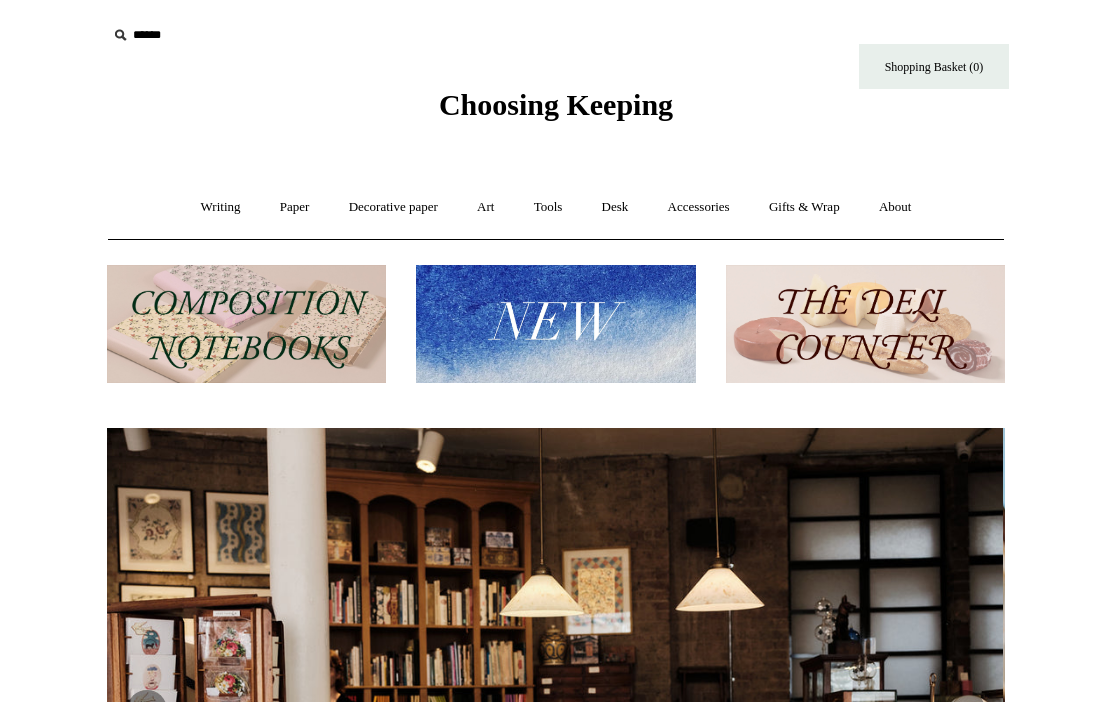 scroll, scrollTop: 0, scrollLeft: 0, axis: both 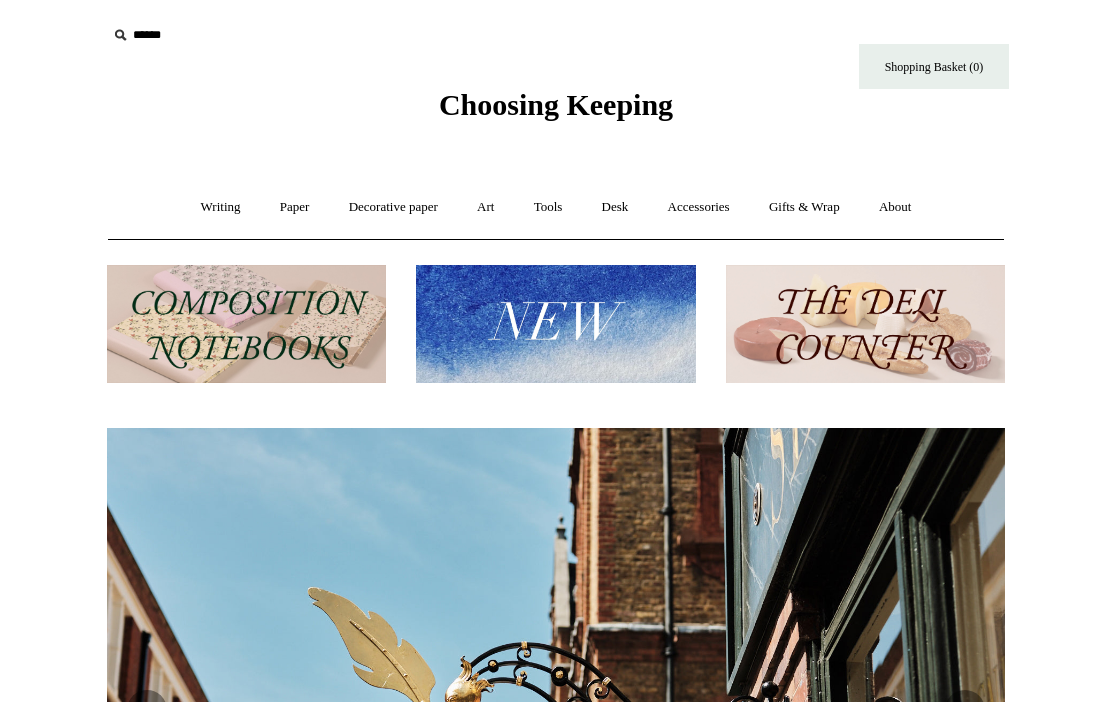 click on "Art +" at bounding box center (485, 207) 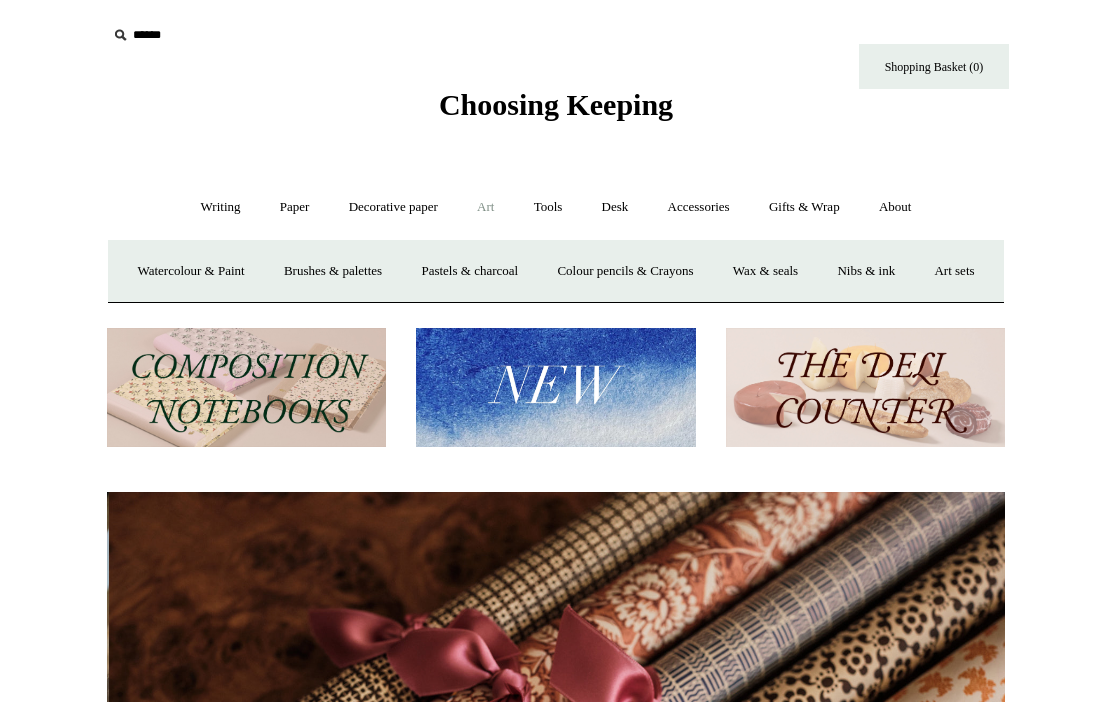 scroll, scrollTop: 0, scrollLeft: 1796, axis: horizontal 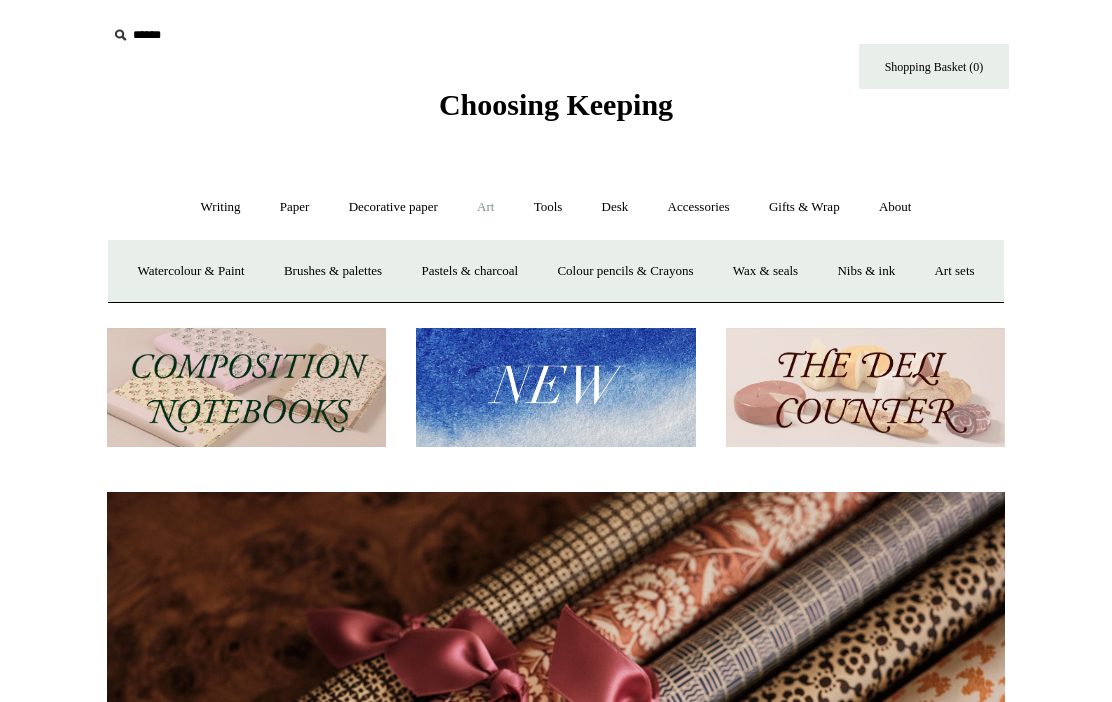 click on "Accessories +" at bounding box center (699, 207) 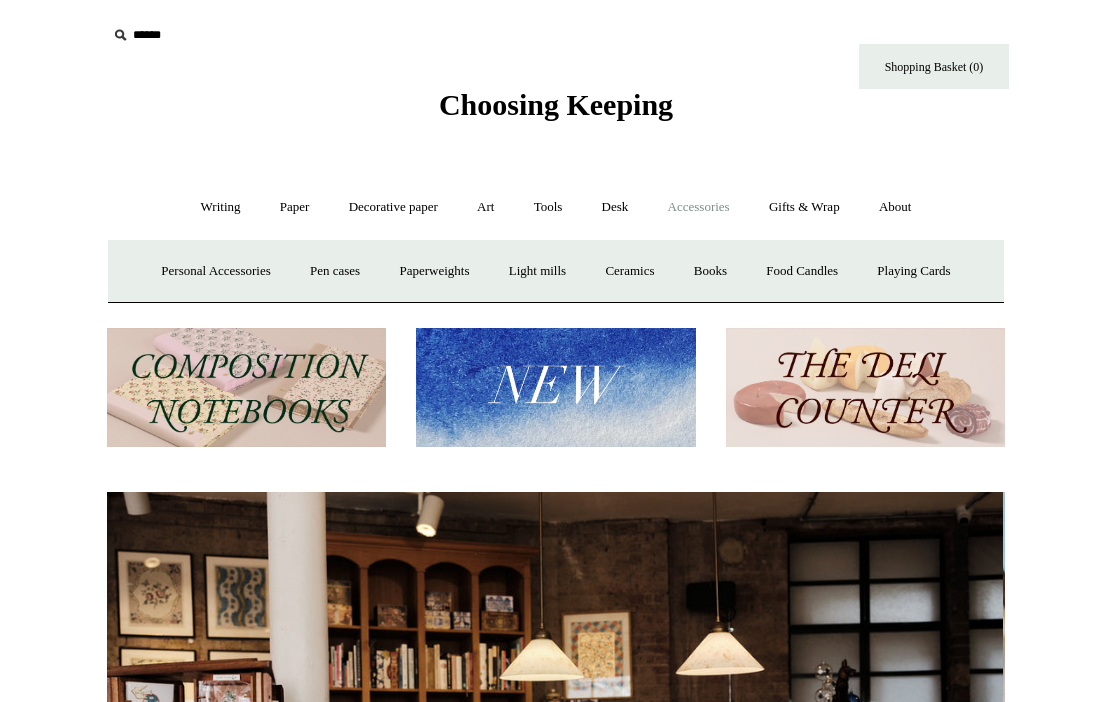 scroll, scrollTop: 0, scrollLeft: 0, axis: both 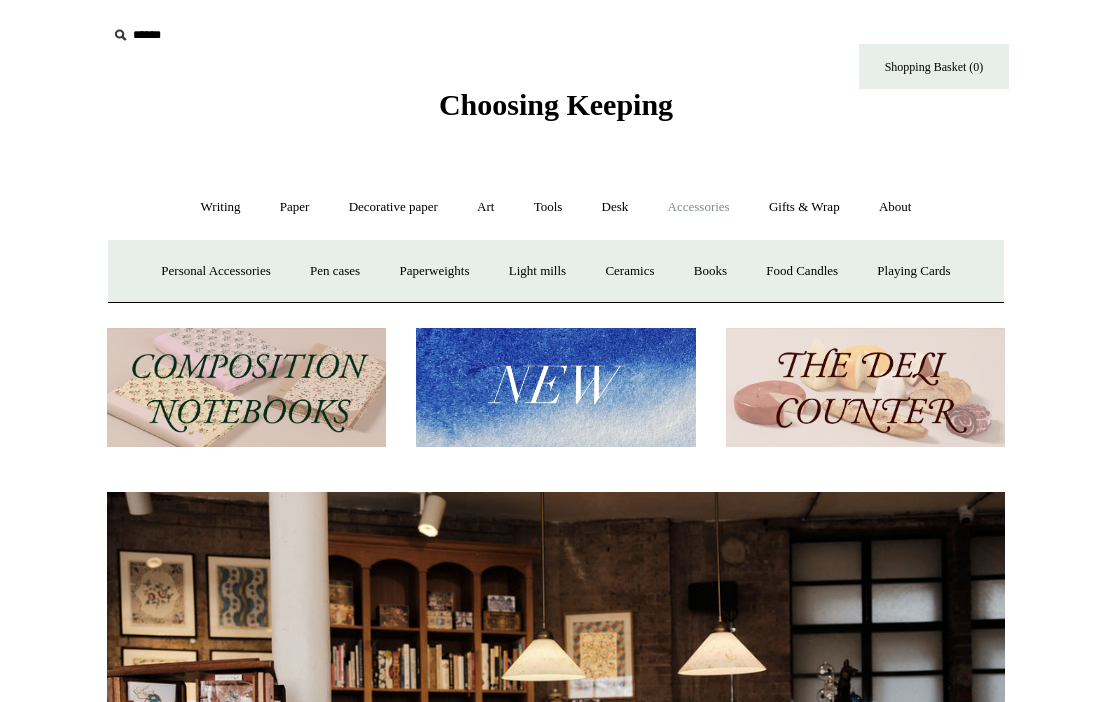 click at bounding box center (555, 387) 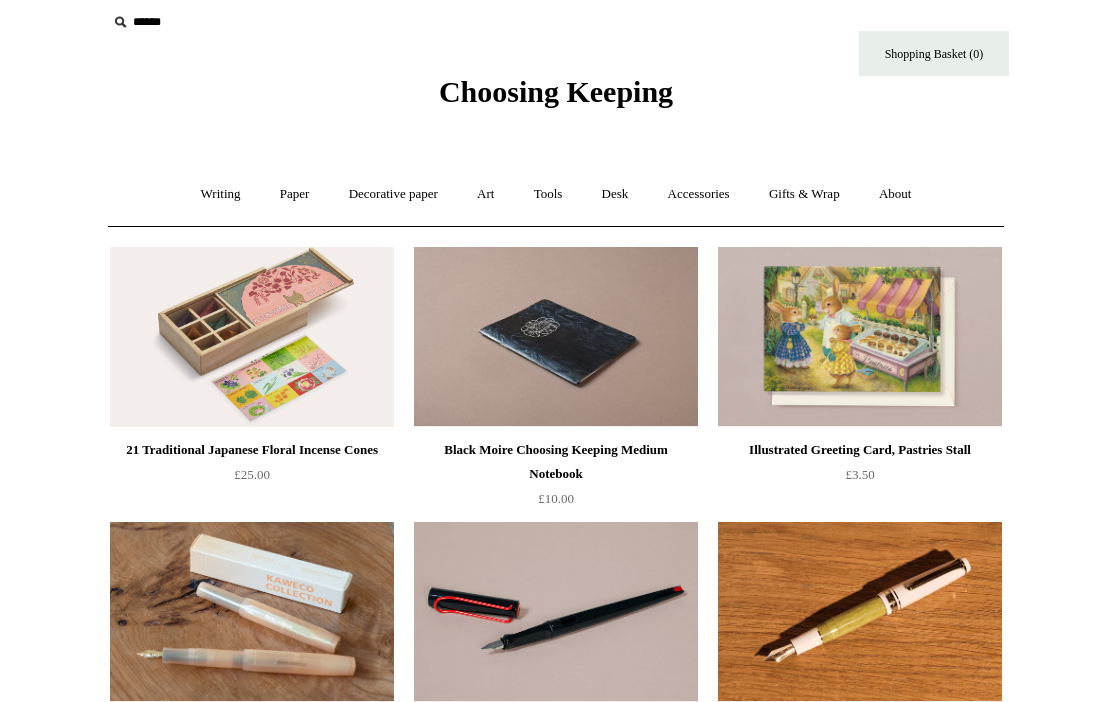 scroll, scrollTop: 0, scrollLeft: 0, axis: both 